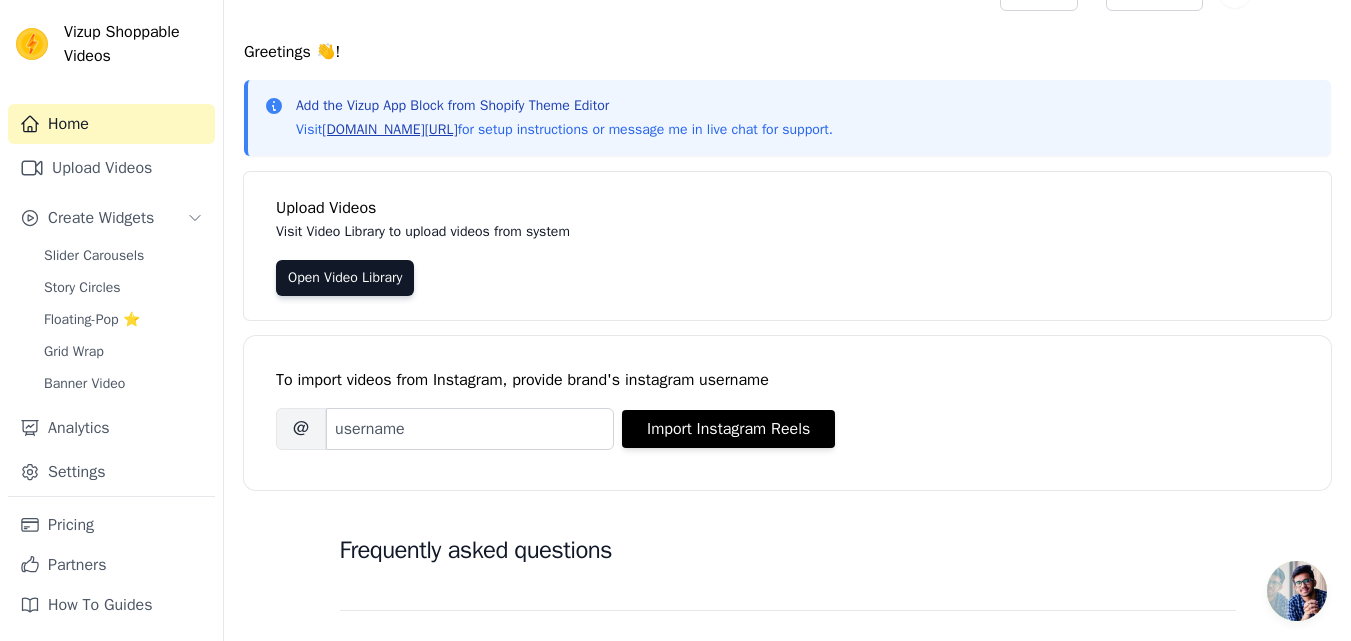 scroll, scrollTop: 0, scrollLeft: 0, axis: both 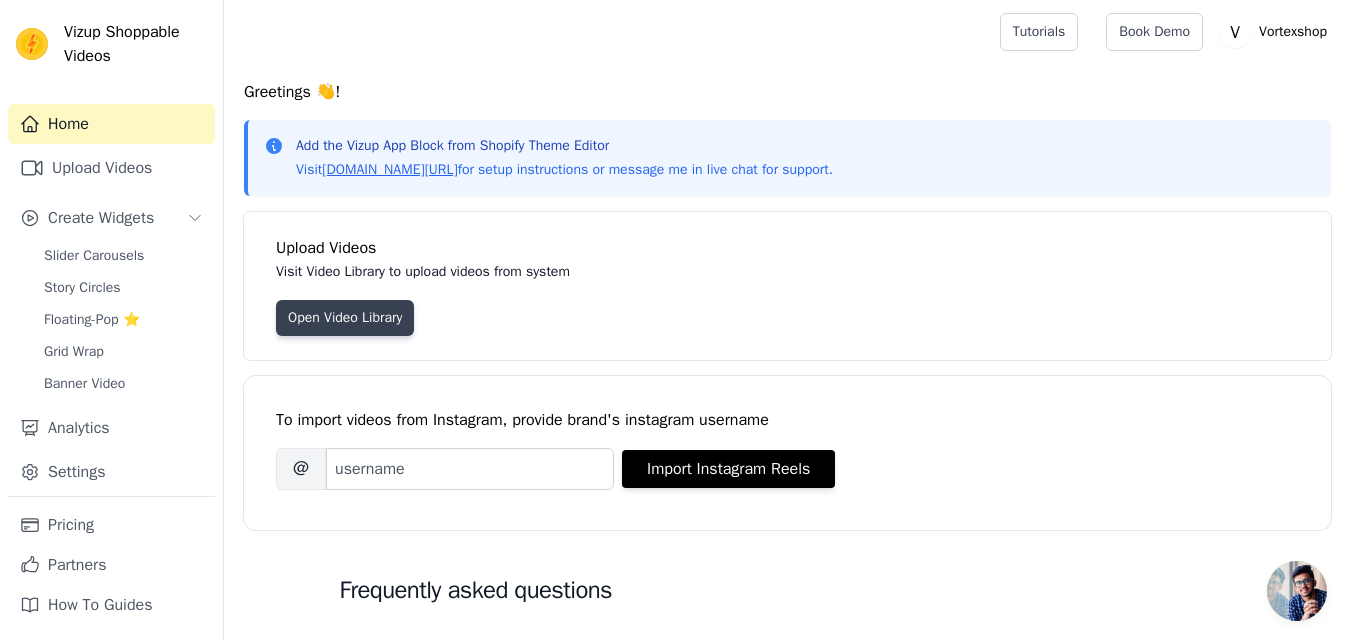 click on "Open Video Library" at bounding box center [345, 318] 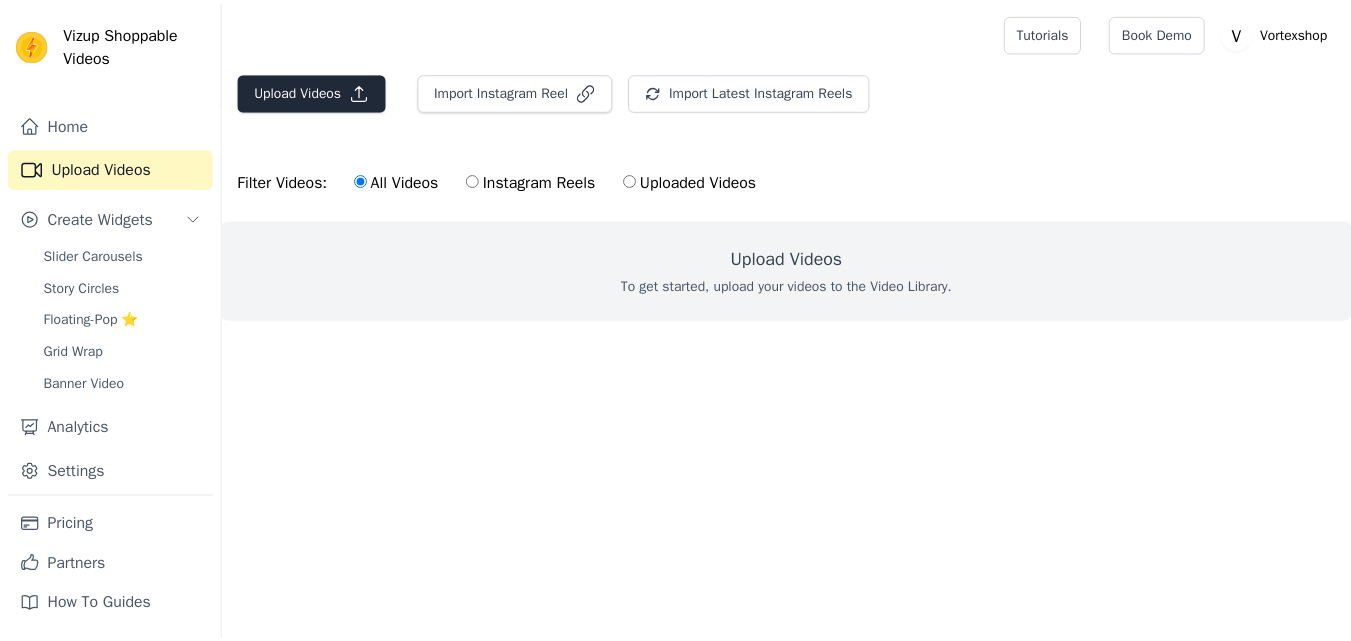 scroll, scrollTop: 0, scrollLeft: 0, axis: both 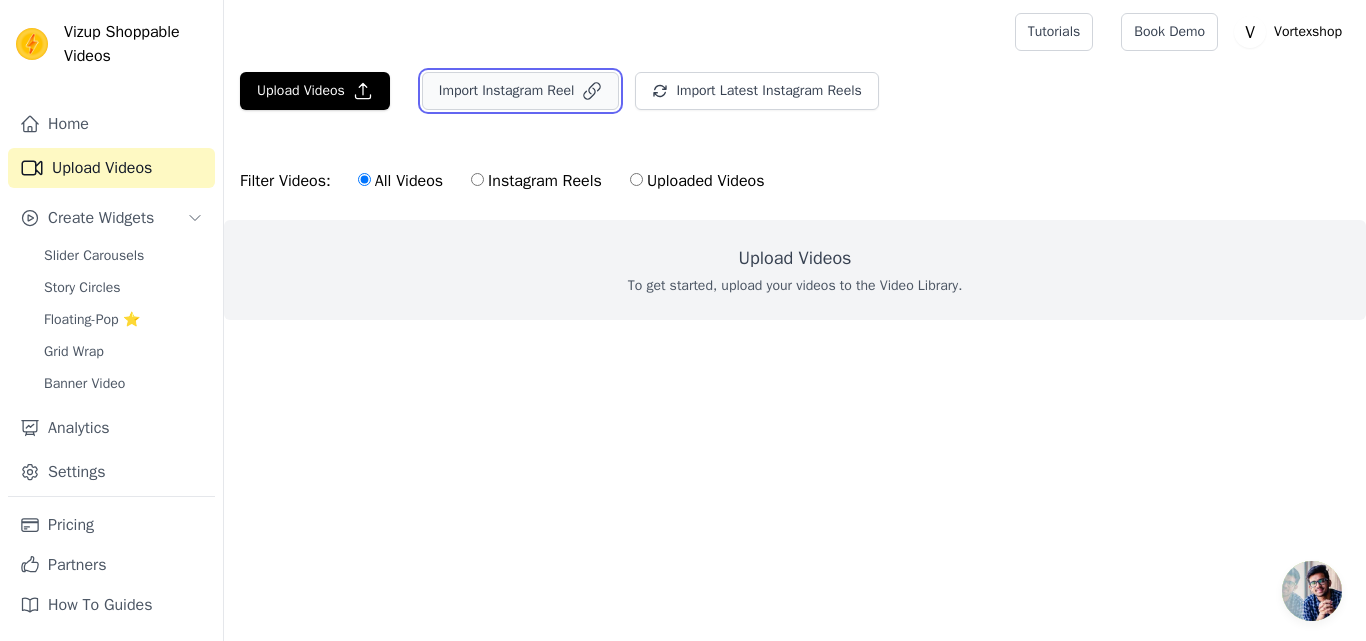 click on "Import Instagram Reel" at bounding box center (521, 91) 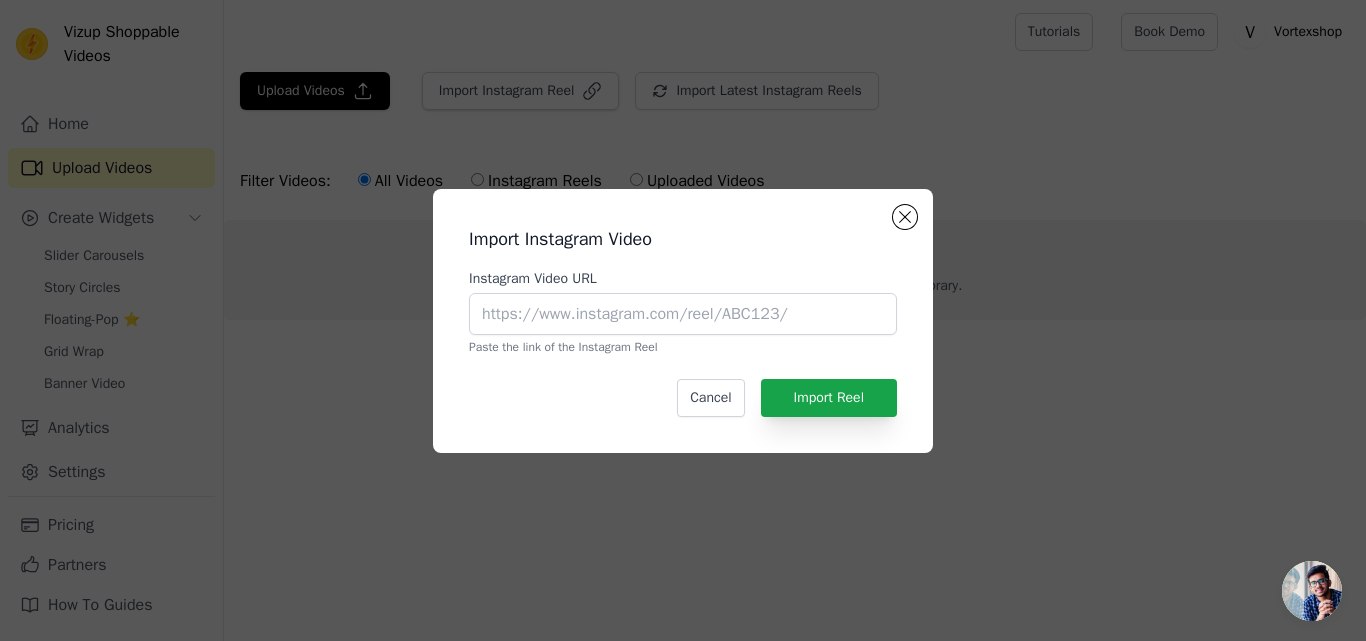 click on "Import Instagram Video   Instagram Video URL       Paste the link of the Instagram Reel   Cancel   Import Reel" 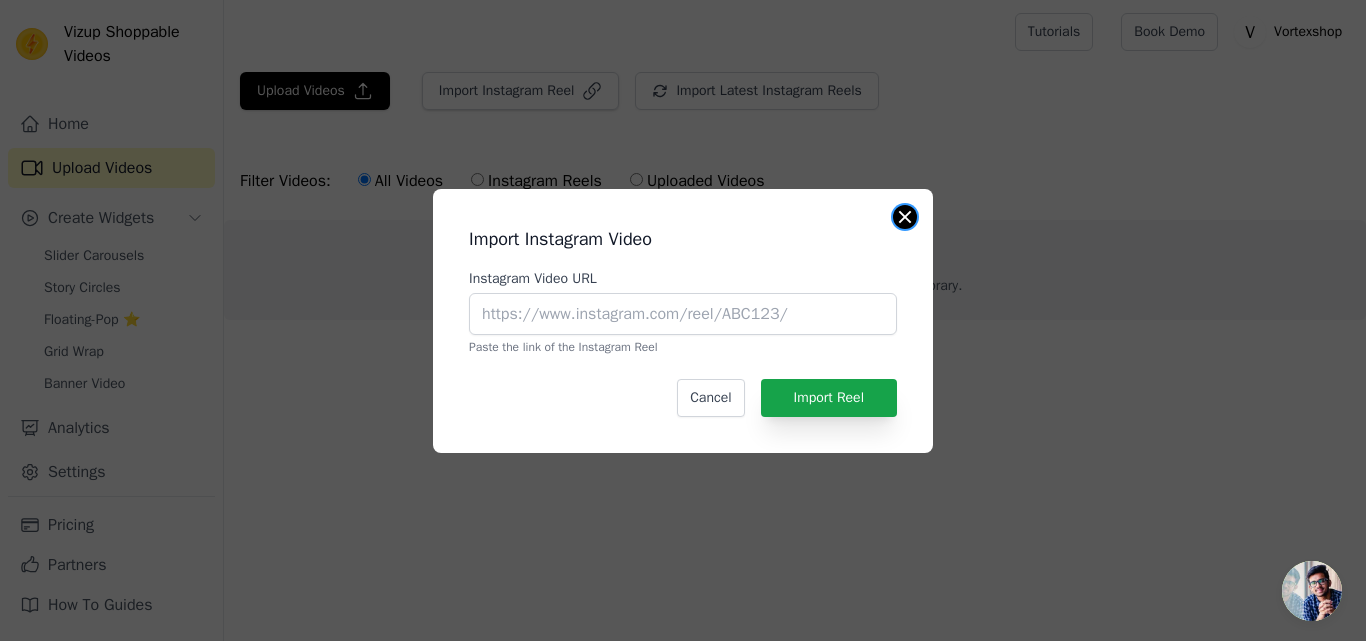 click at bounding box center (905, 217) 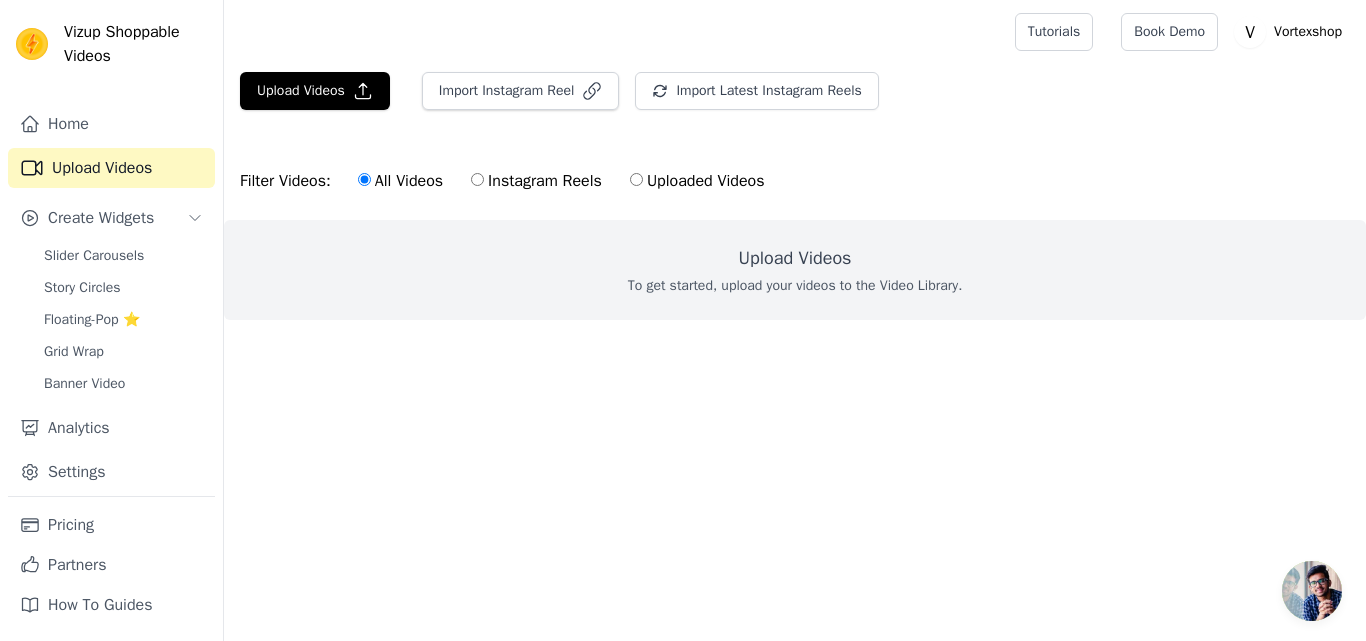 click on "Filter Videos:
All Videos
Instagram Reels
Uploaded Videos" at bounding box center (507, 181) 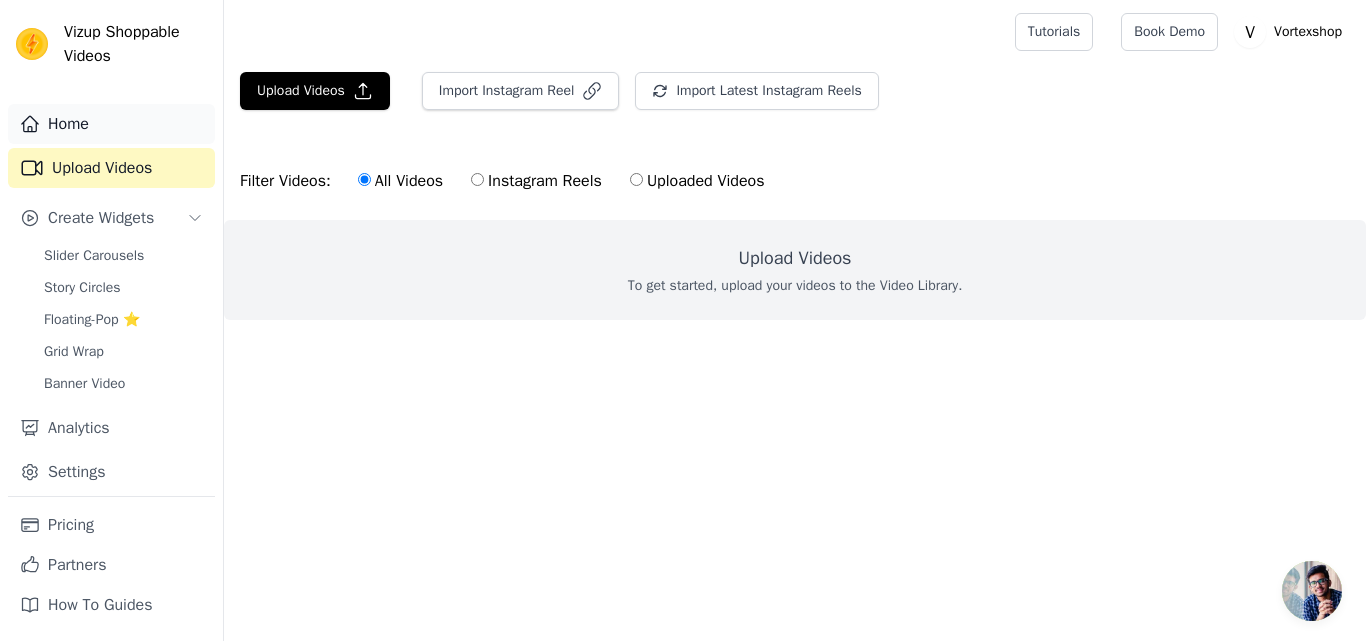 click on "Home" at bounding box center (111, 124) 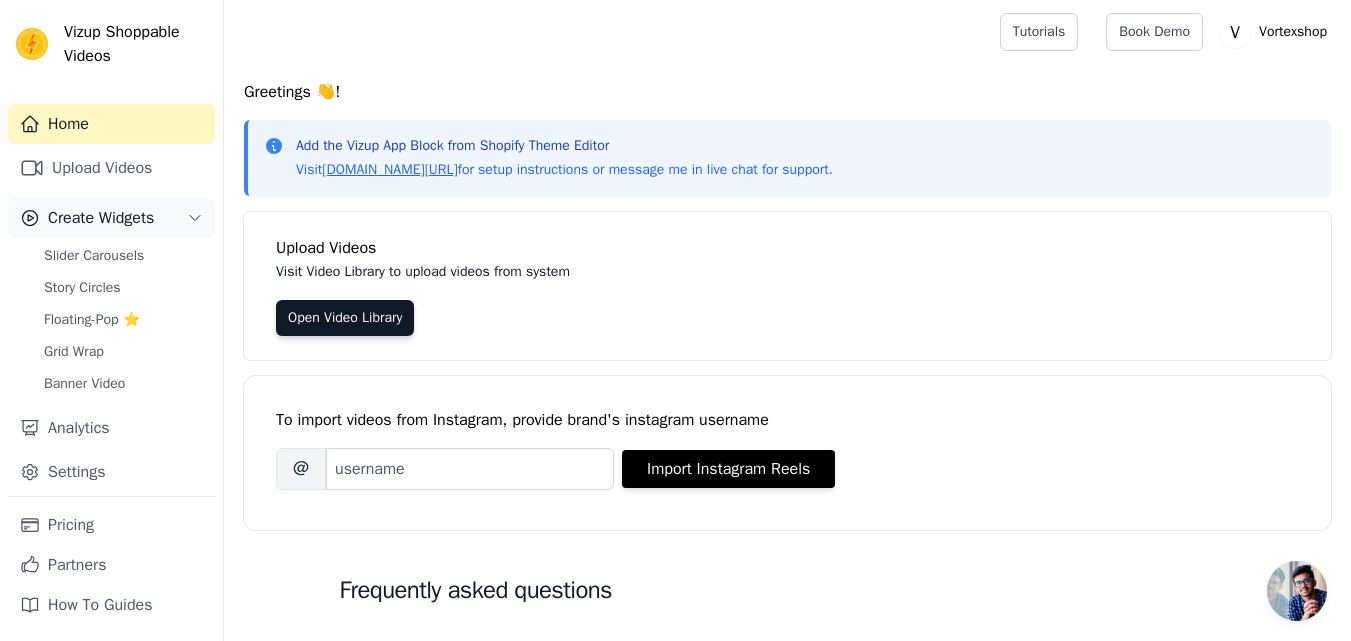 click on "Create Widgets" at bounding box center (101, 218) 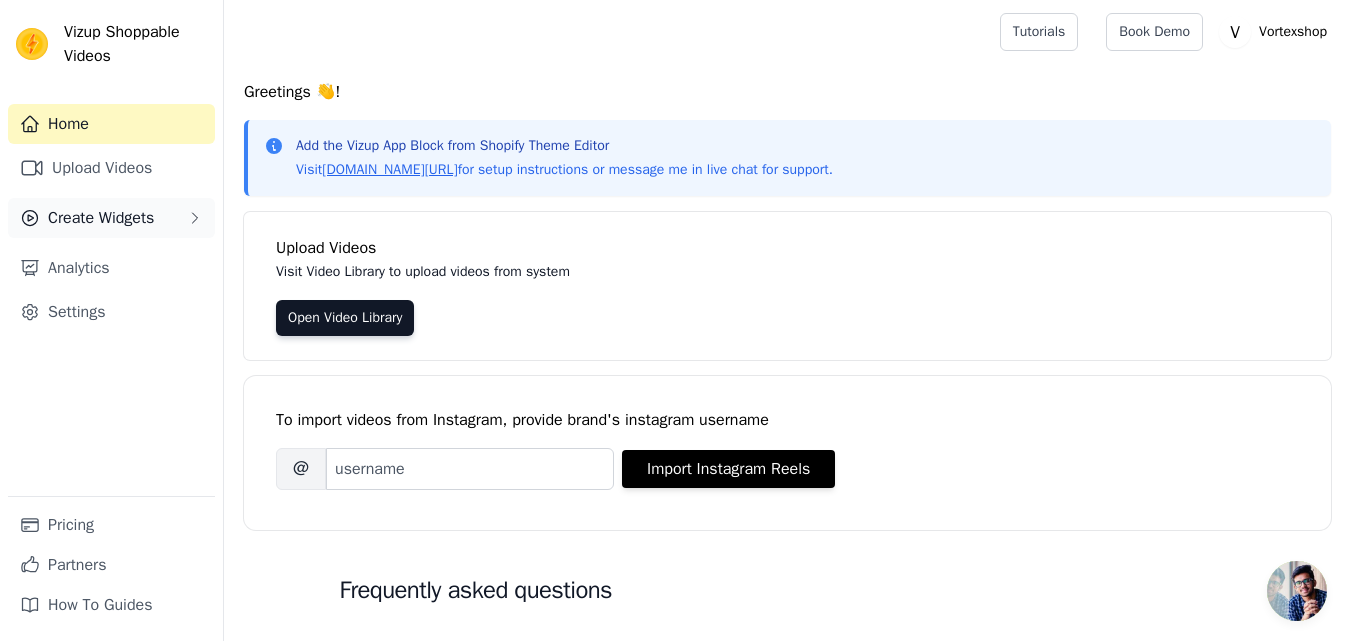 click on "Create Widgets" at bounding box center [101, 218] 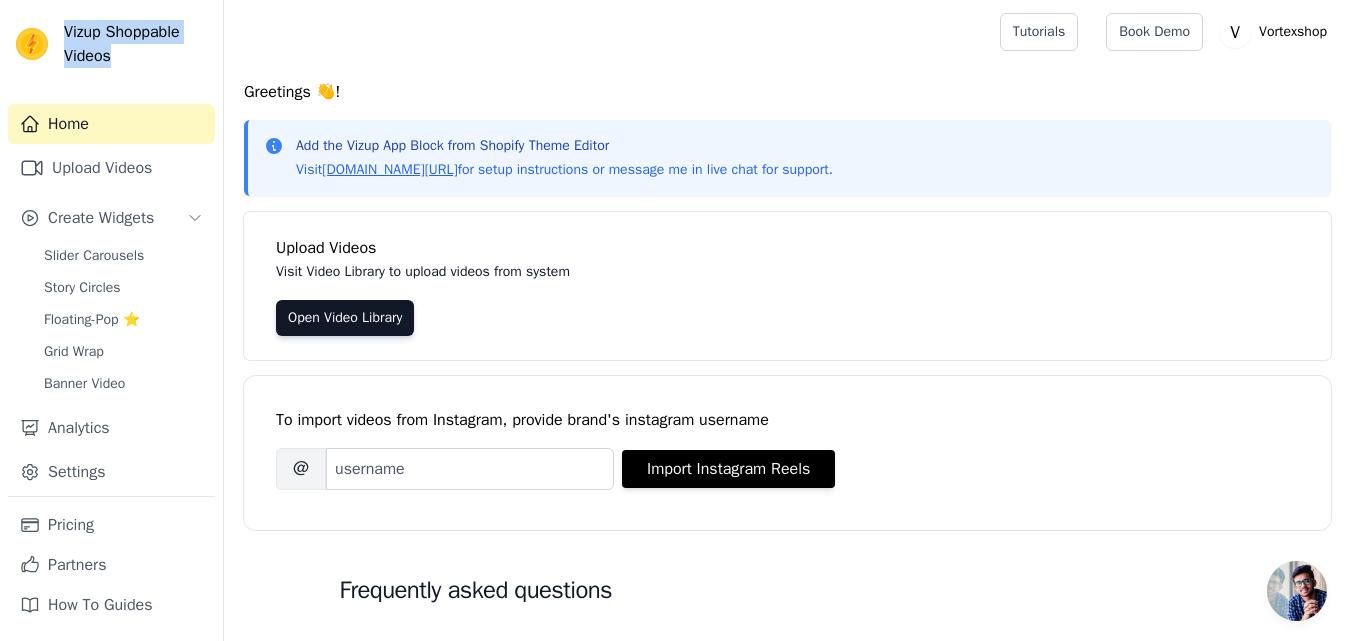 drag, startPoint x: 56, startPoint y: 20, endPoint x: 119, endPoint y: 57, distance: 73.061615 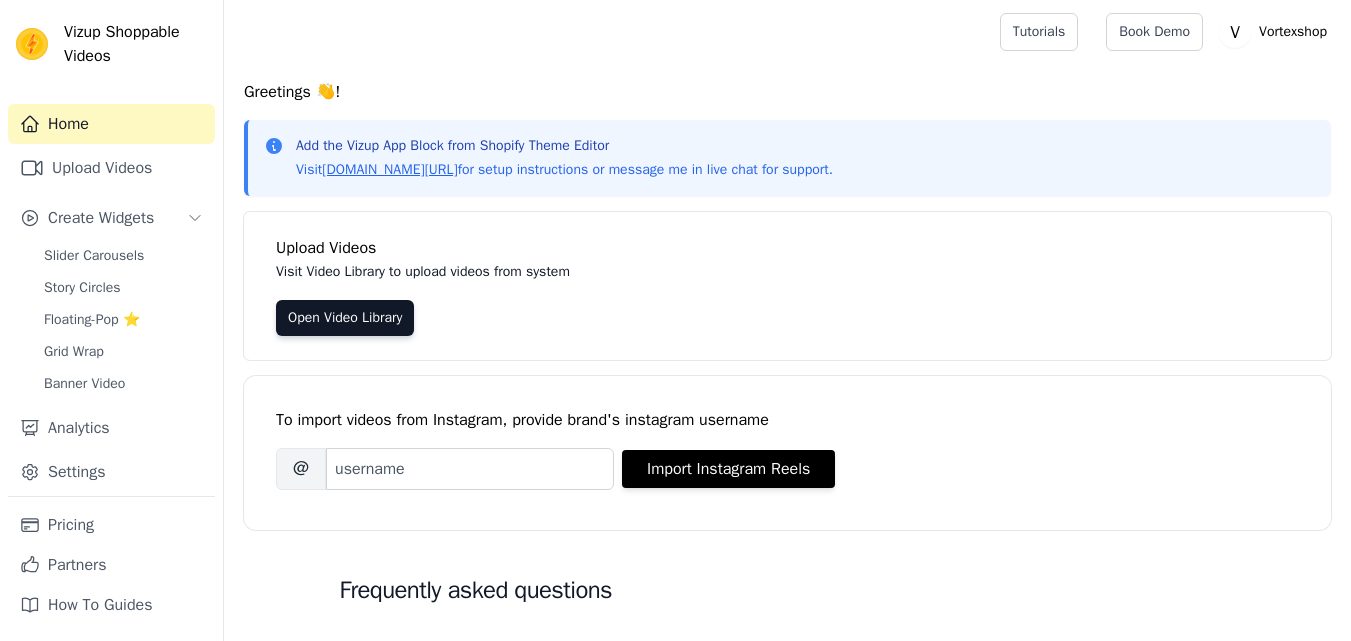 scroll, scrollTop: 0, scrollLeft: 0, axis: both 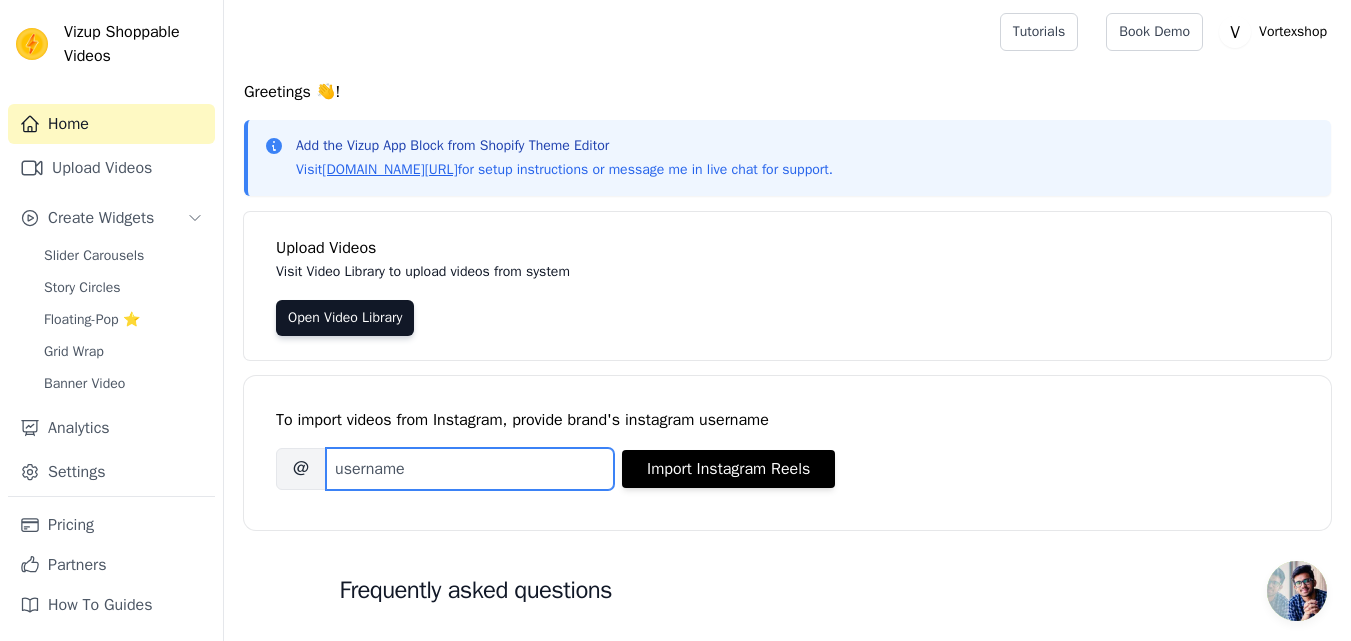 click on "Brand's Instagram Username" at bounding box center (470, 469) 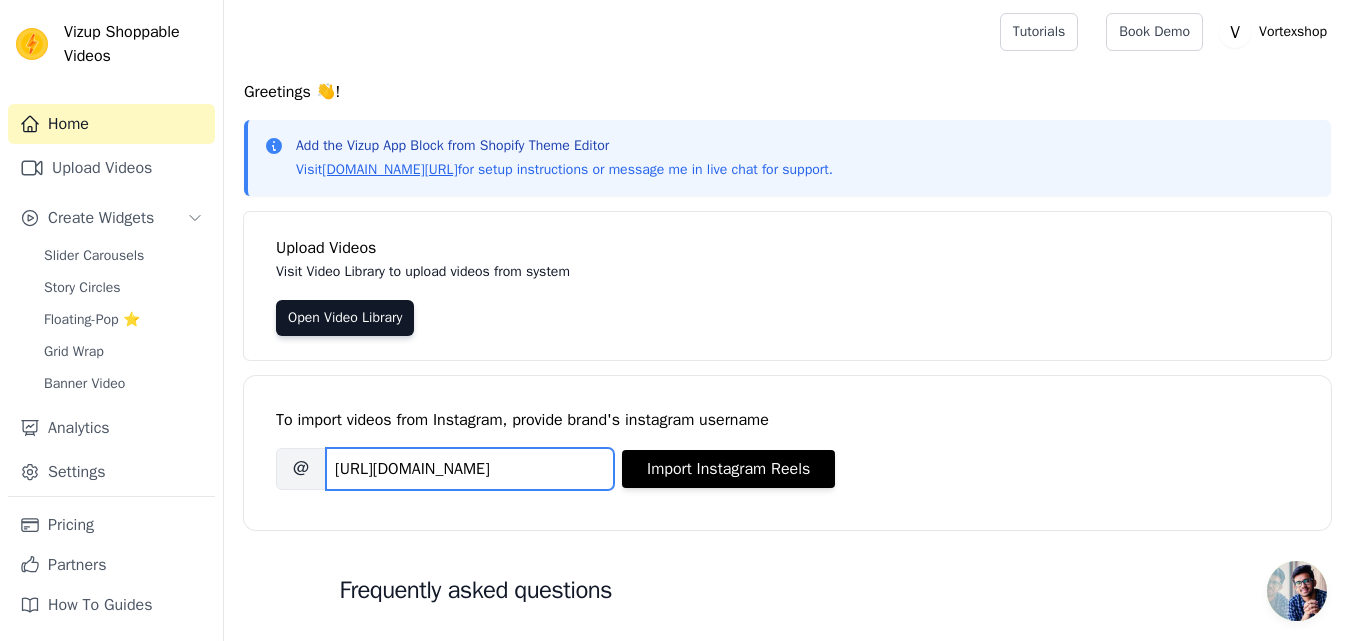 scroll, scrollTop: 0, scrollLeft: 30, axis: horizontal 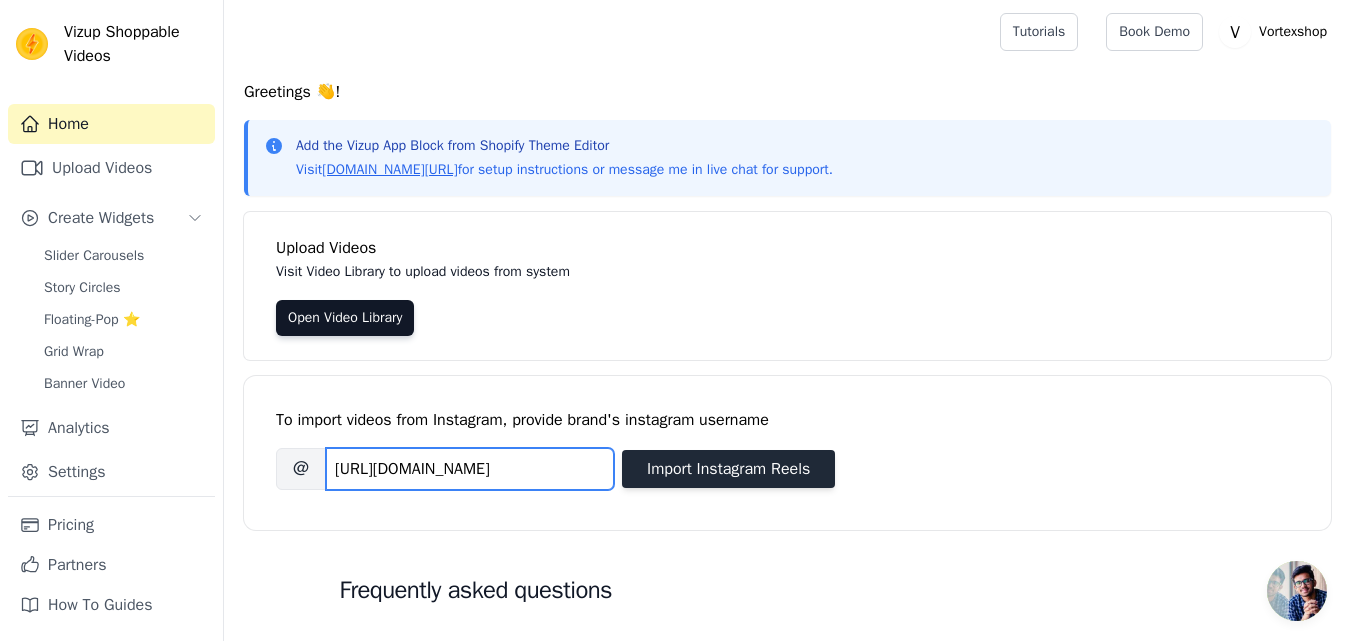 type on "https://www.instagram.com/vor_texshop1/" 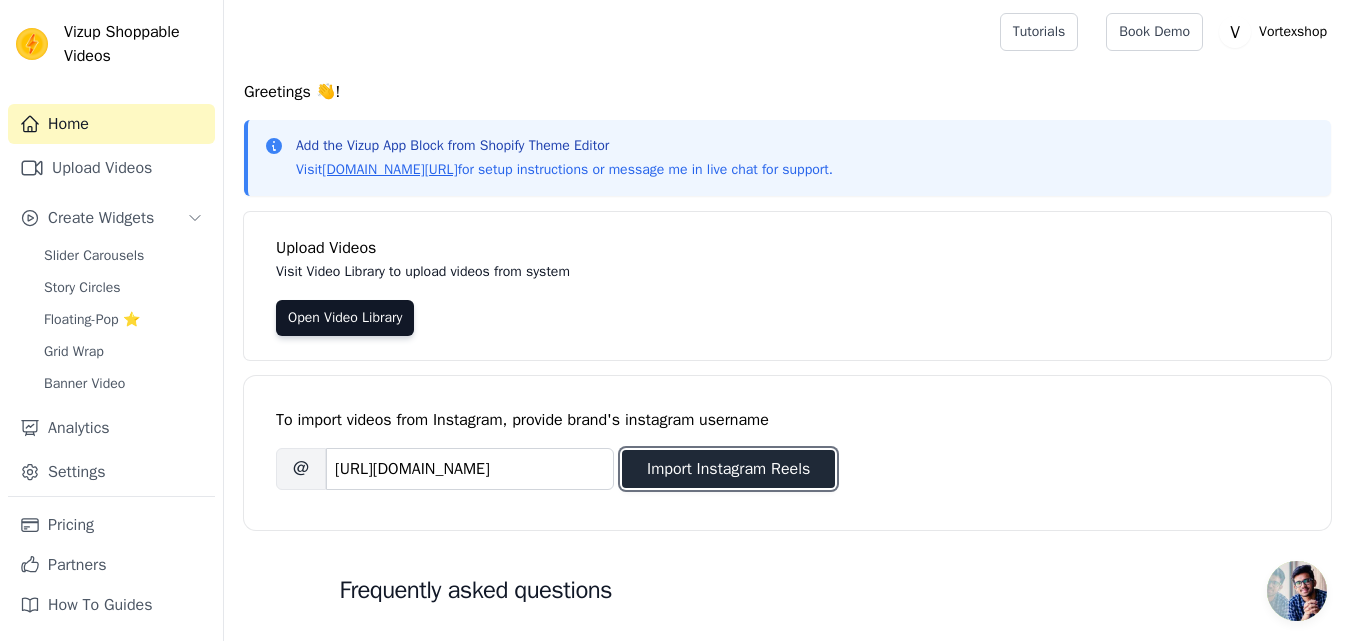 click on "Import Instagram Reels" at bounding box center [728, 469] 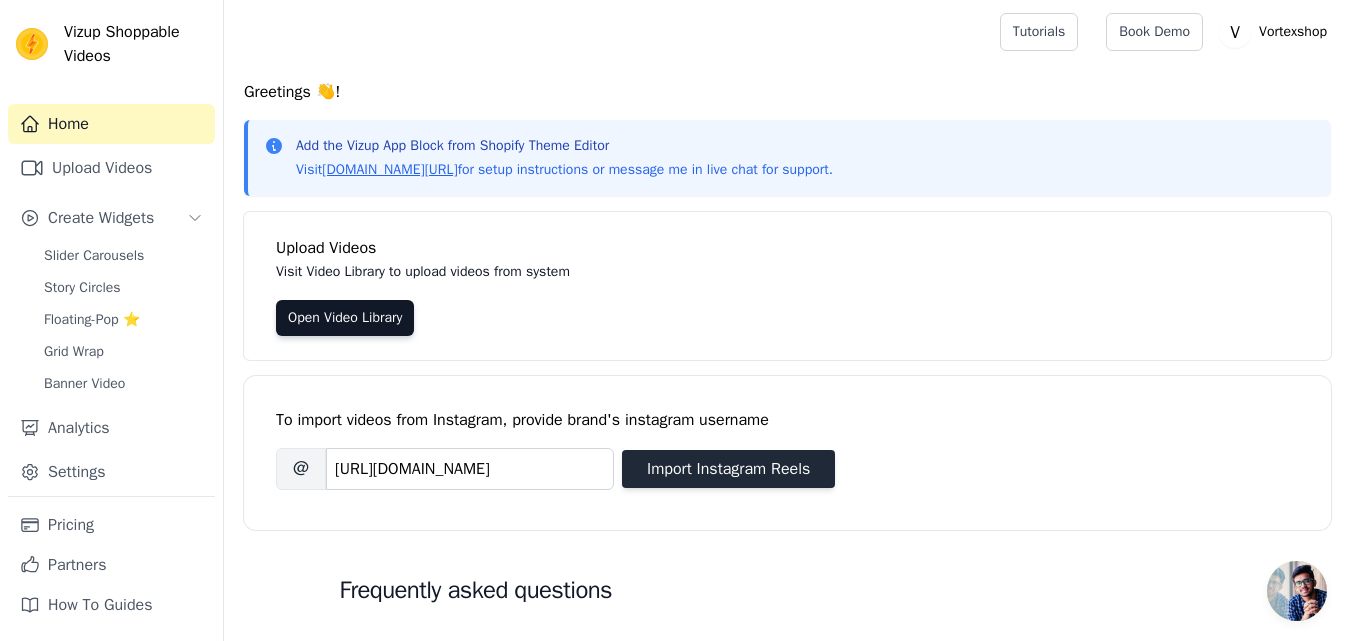 scroll, scrollTop: 0, scrollLeft: 0, axis: both 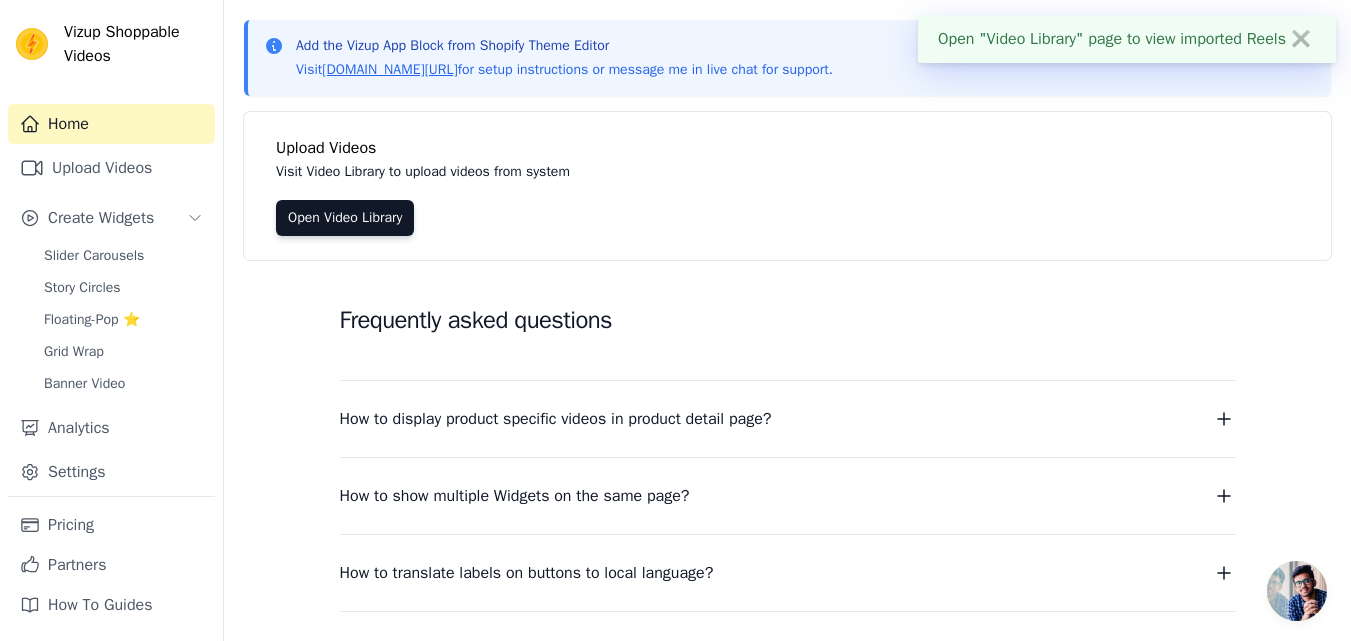 click on "Open "Video Library" page to view imported Reels ✖" at bounding box center [1127, 39] 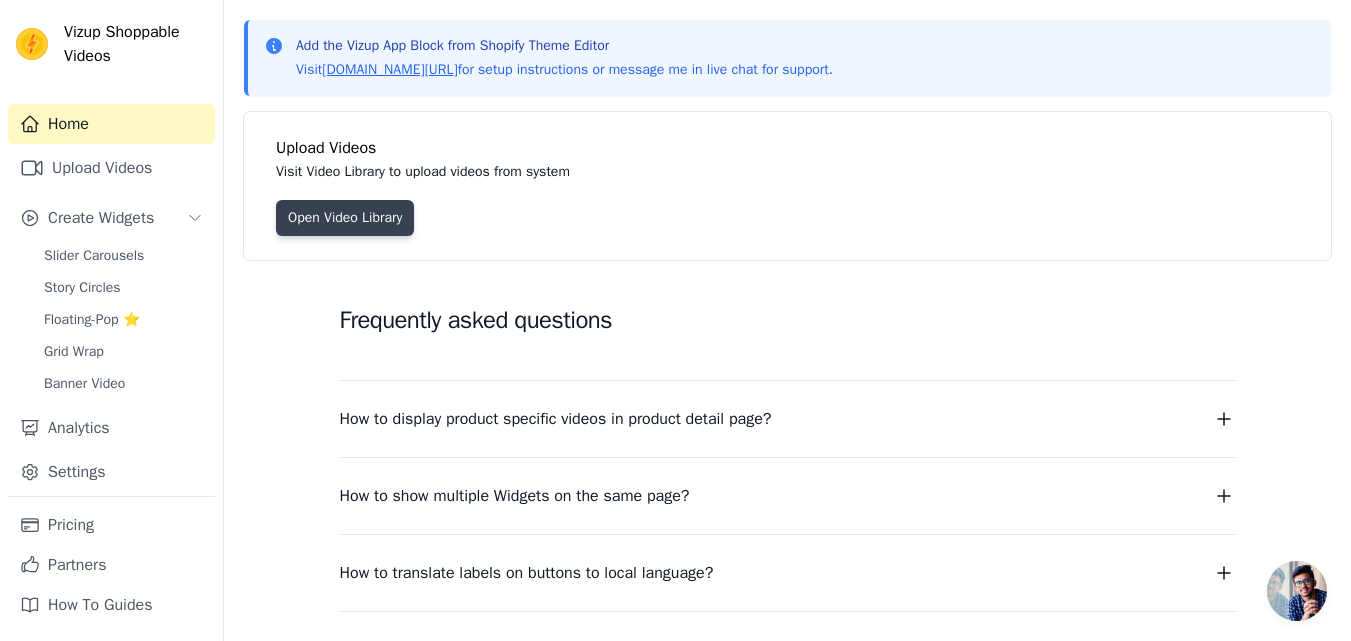 click on "Open Video Library" at bounding box center [345, 218] 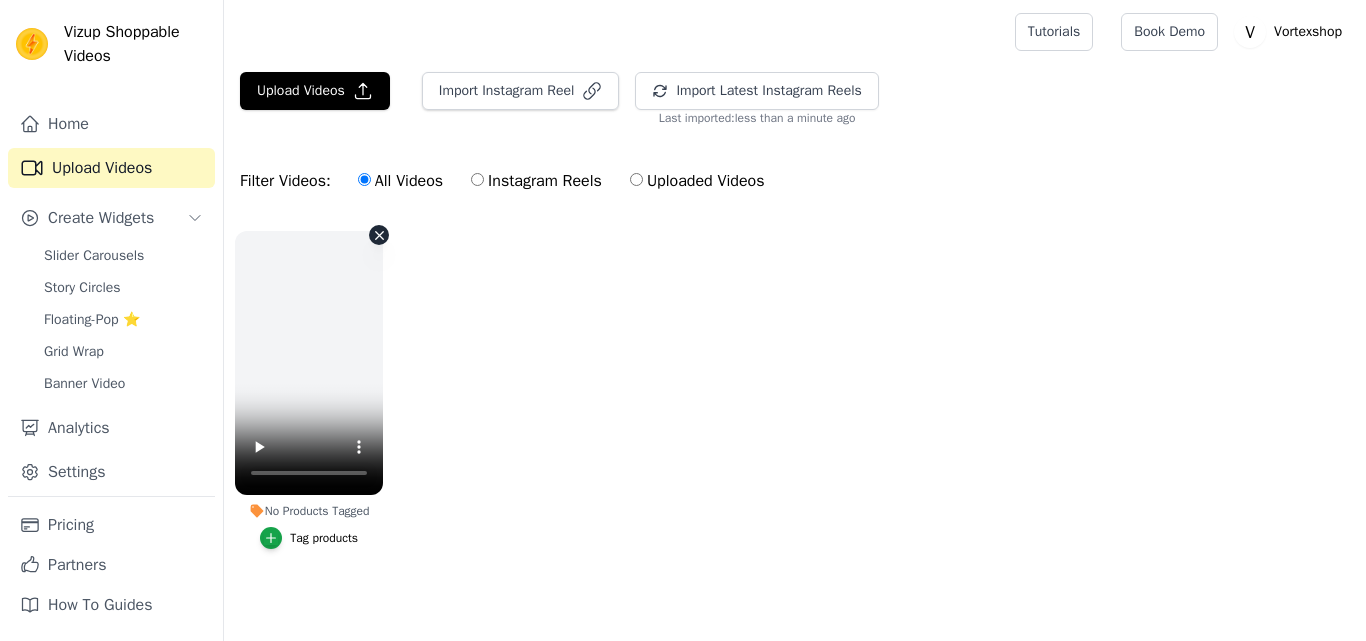 scroll, scrollTop: 0, scrollLeft: 0, axis: both 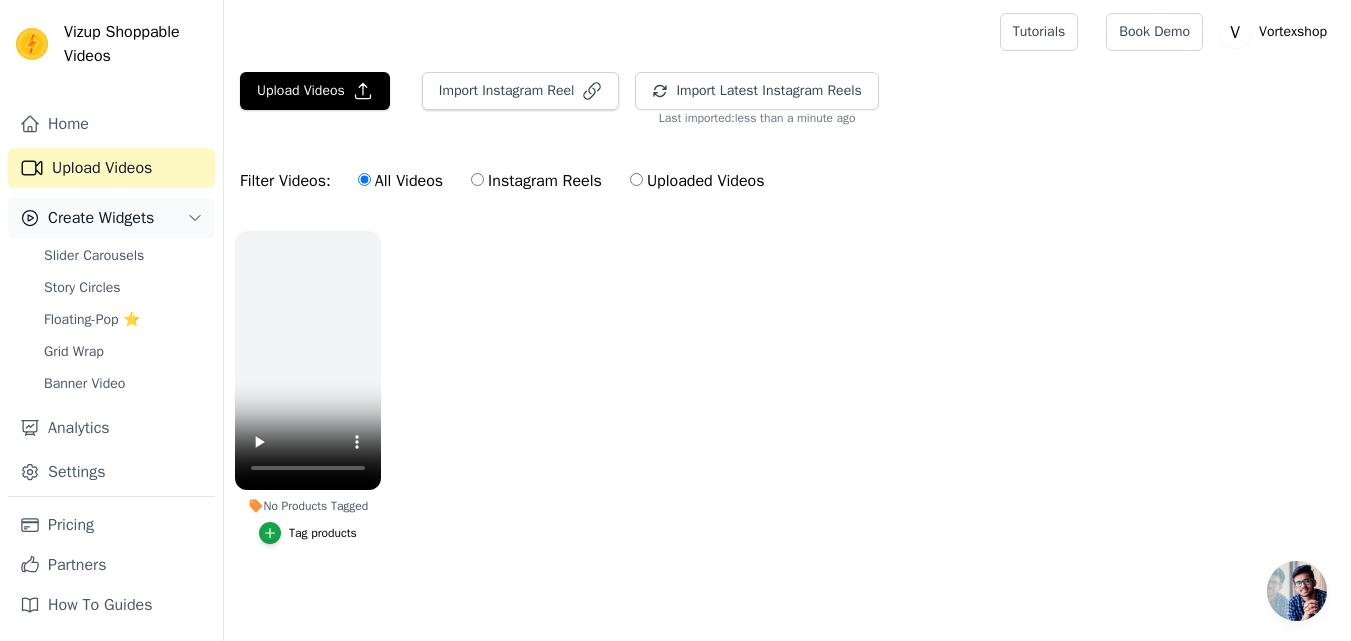 click on "Create Widgets" at bounding box center [101, 218] 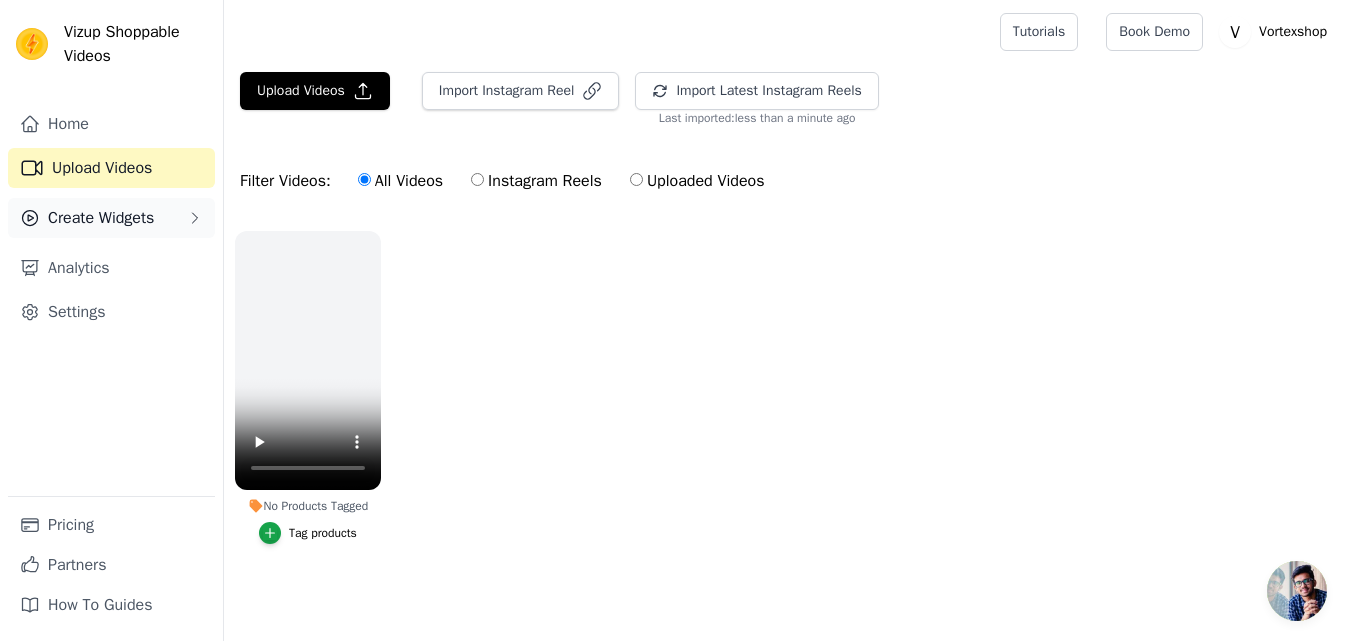 click on "Create Widgets" at bounding box center (101, 218) 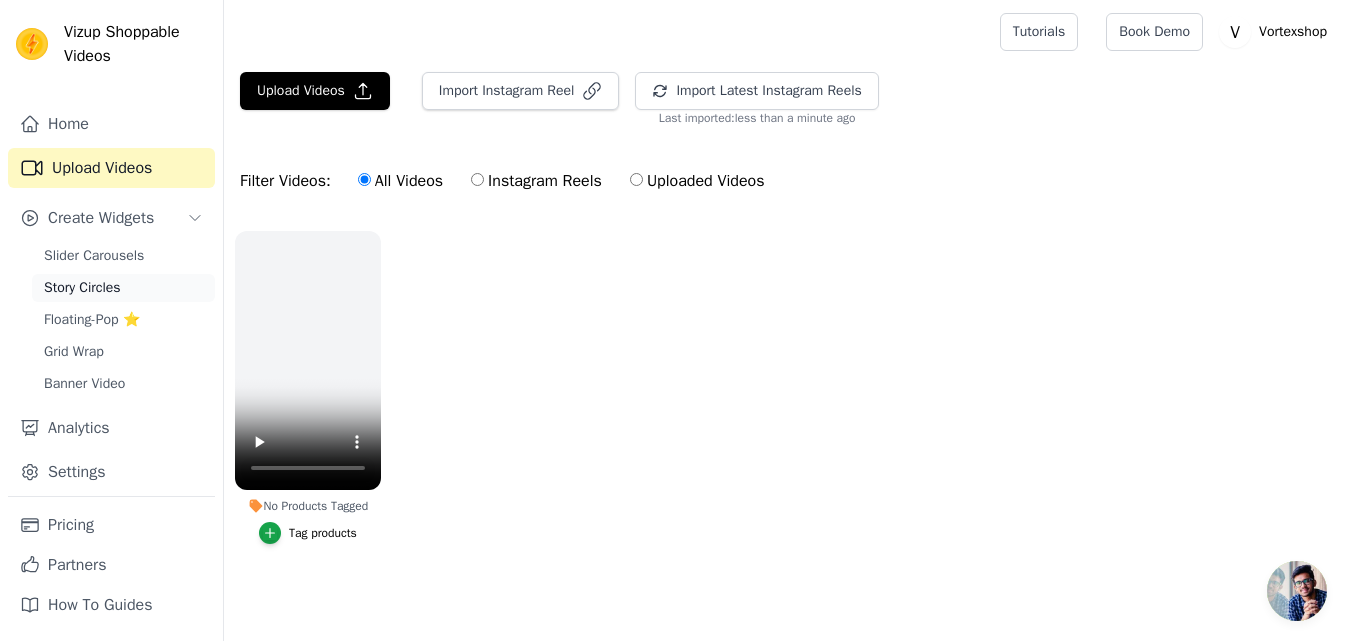 click on "Story Circles" at bounding box center (82, 288) 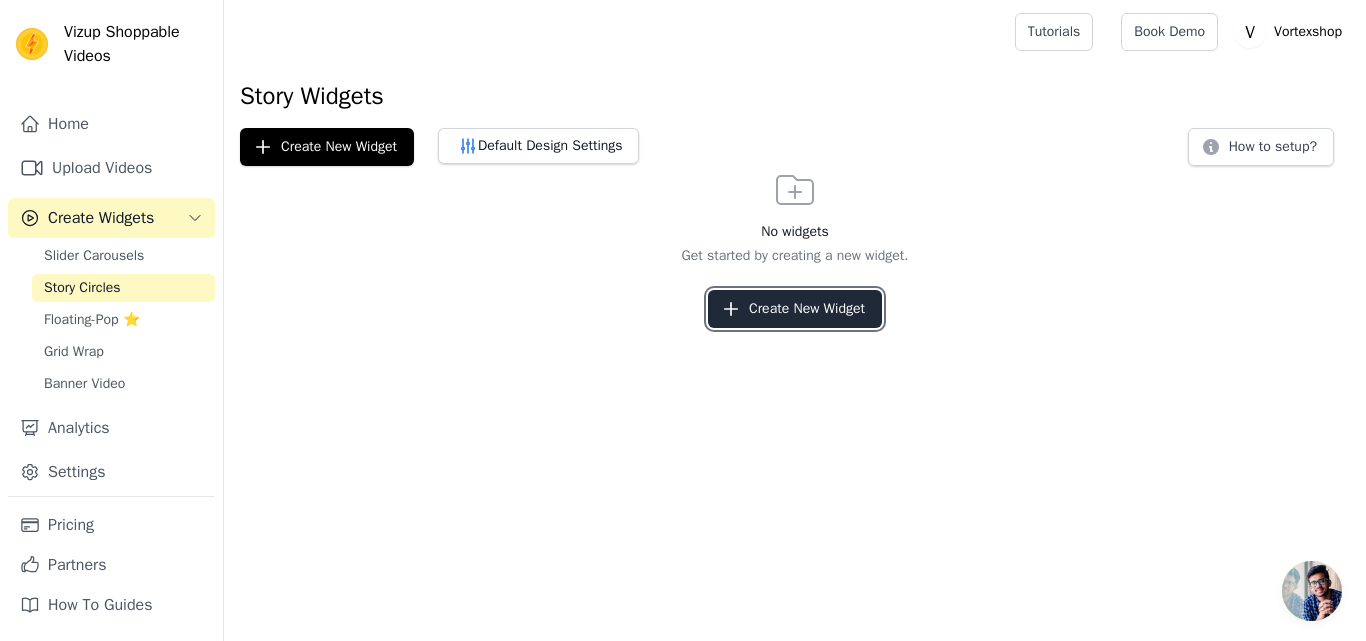 click on "Create New Widget" at bounding box center (795, 309) 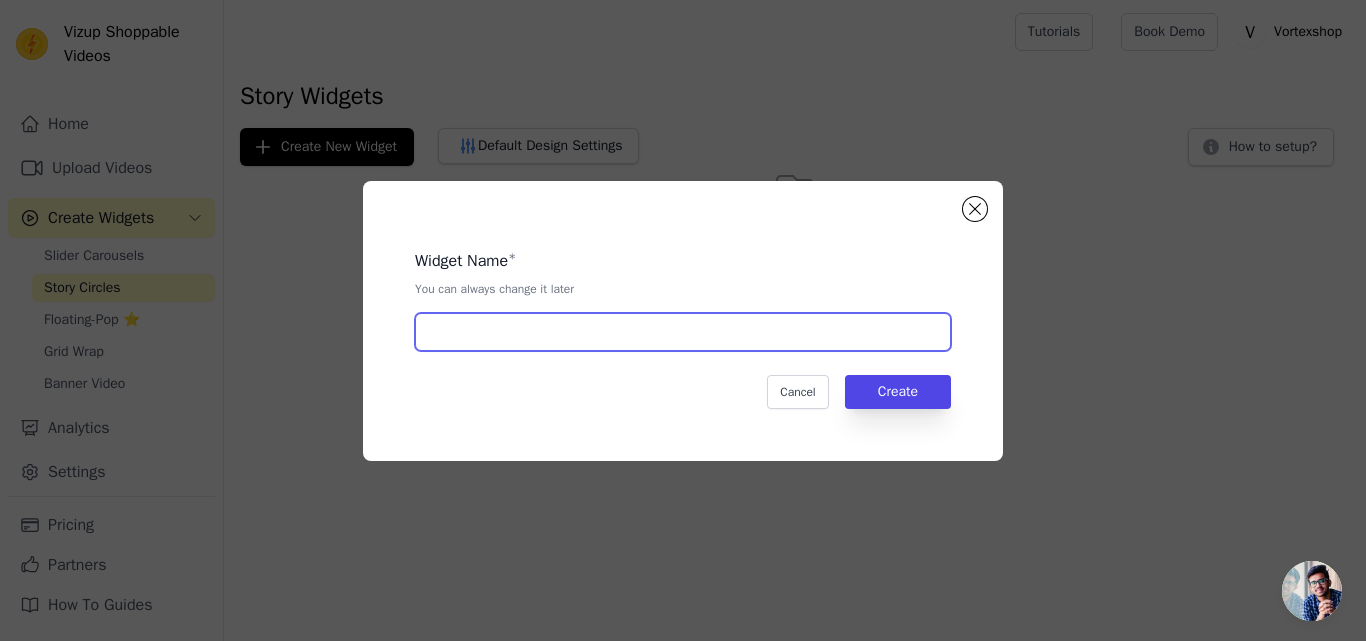 click at bounding box center (683, 332) 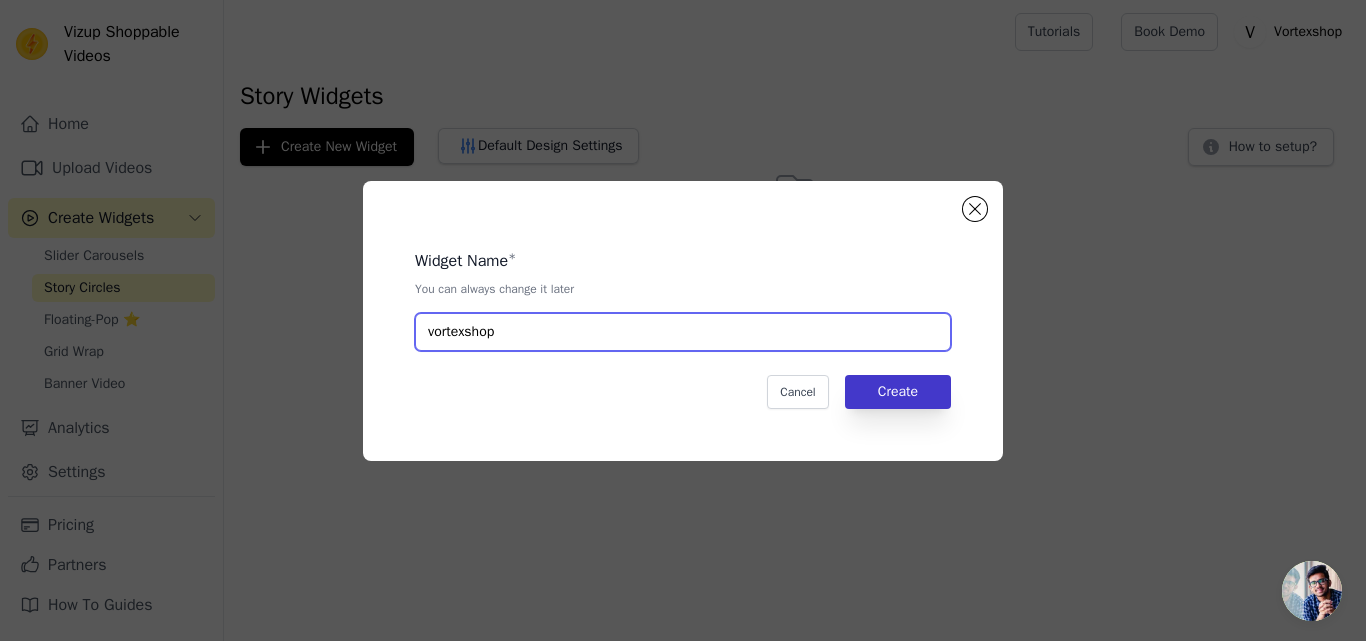 type on "vortexshop" 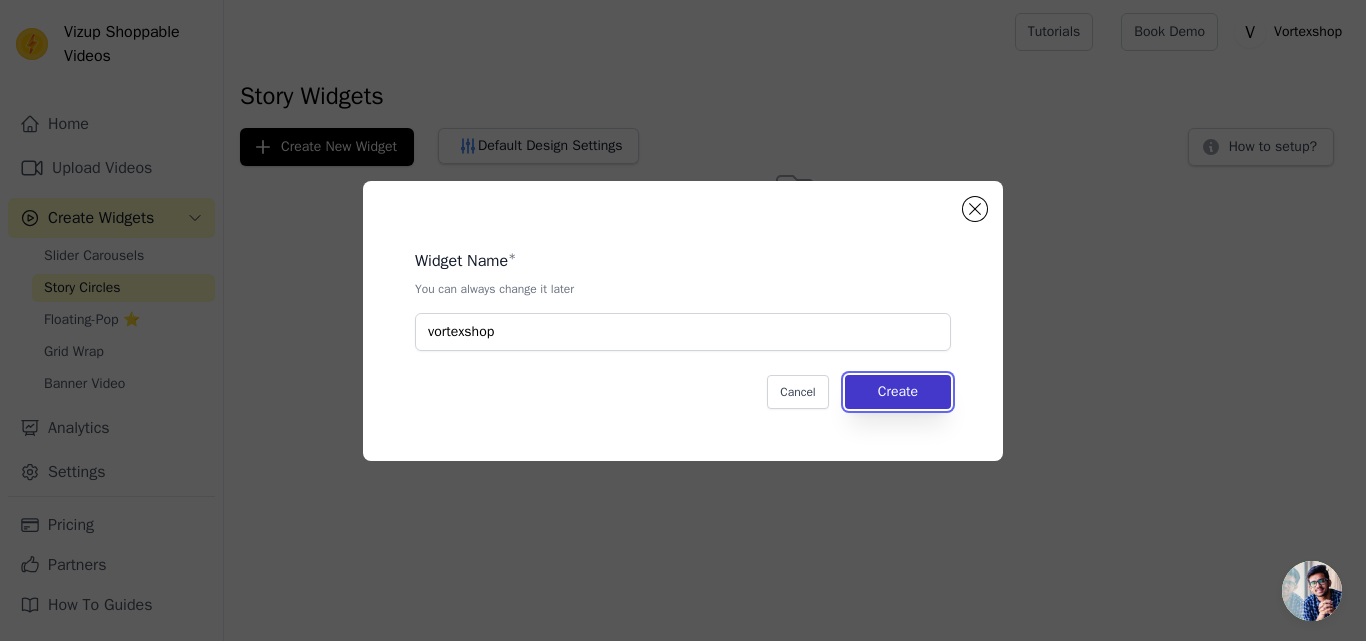 click on "Create" at bounding box center (898, 392) 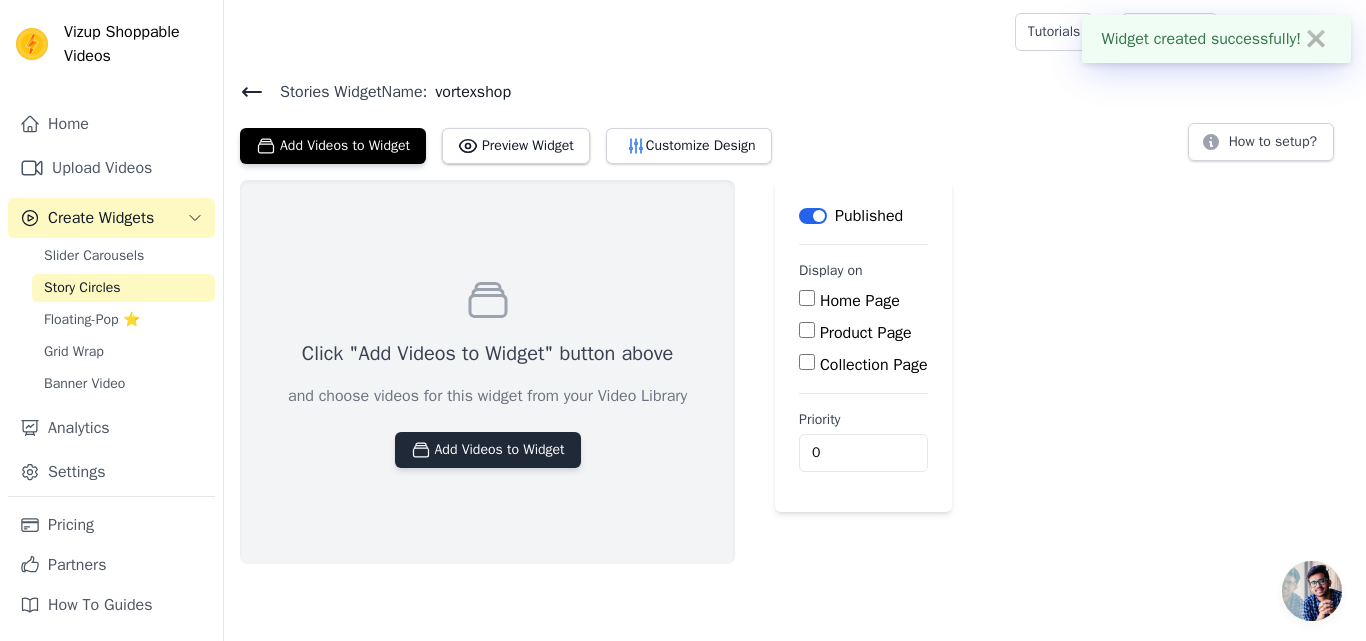 click on "Add Videos to Widget" at bounding box center [488, 450] 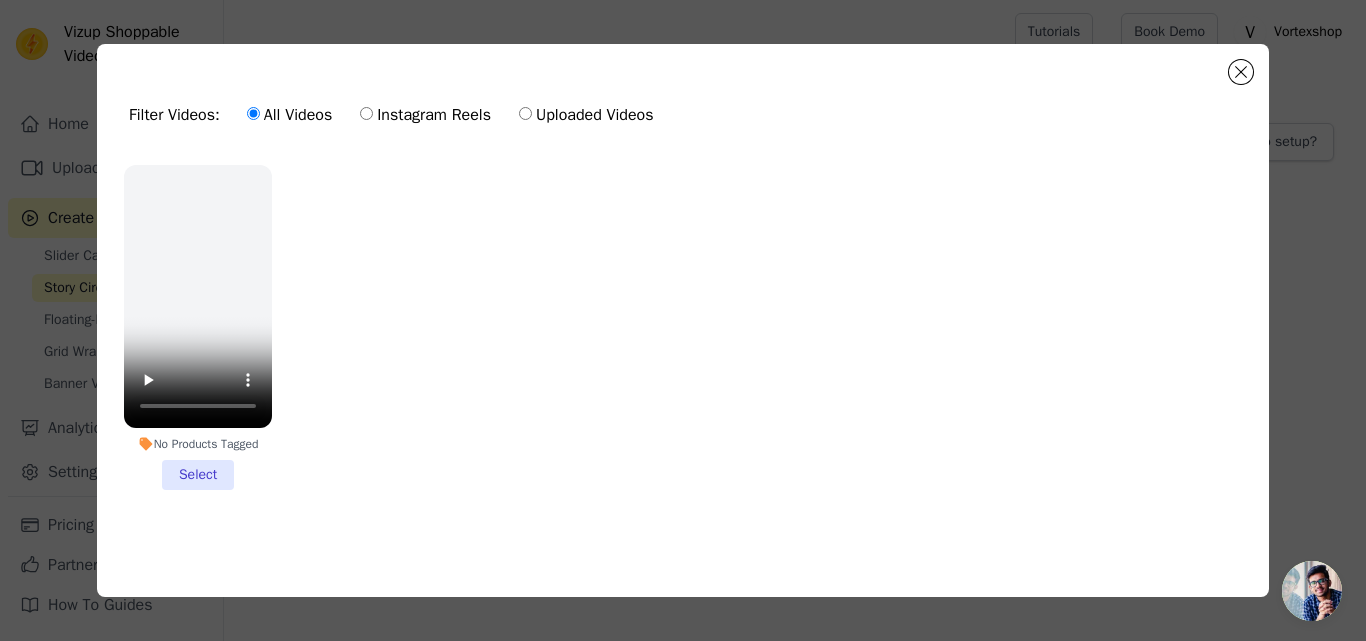 click on "Instagram Reels" at bounding box center (425, 115) 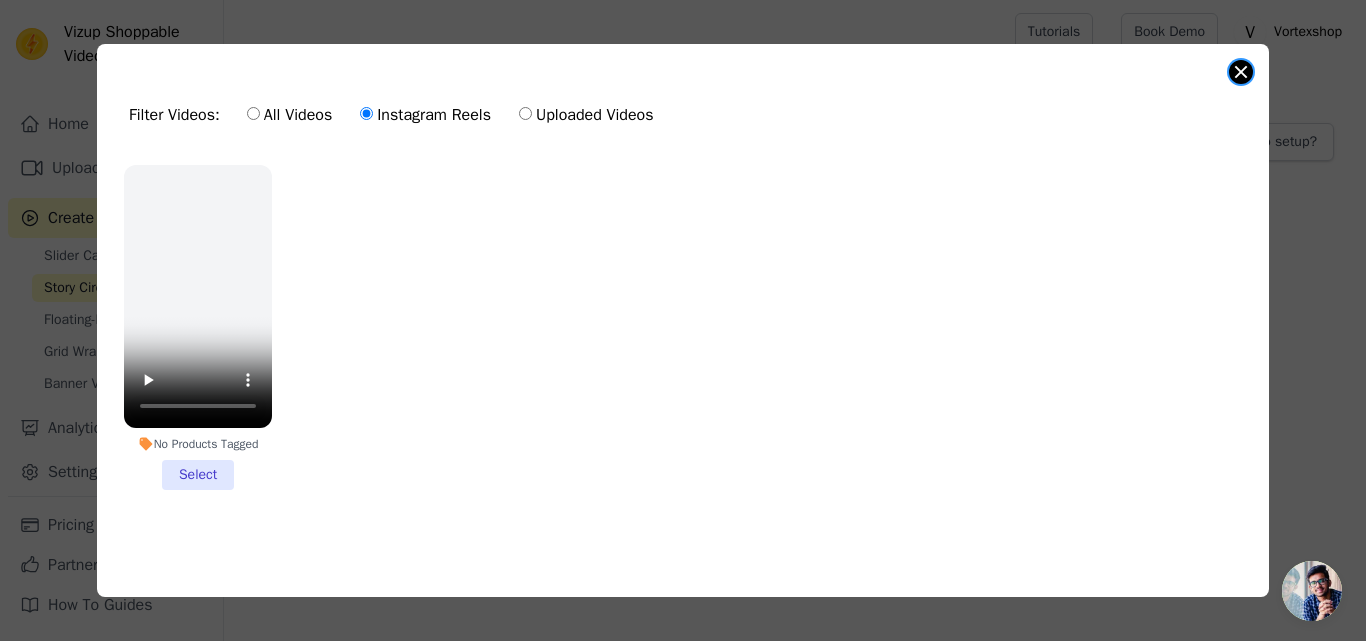 click at bounding box center (1241, 72) 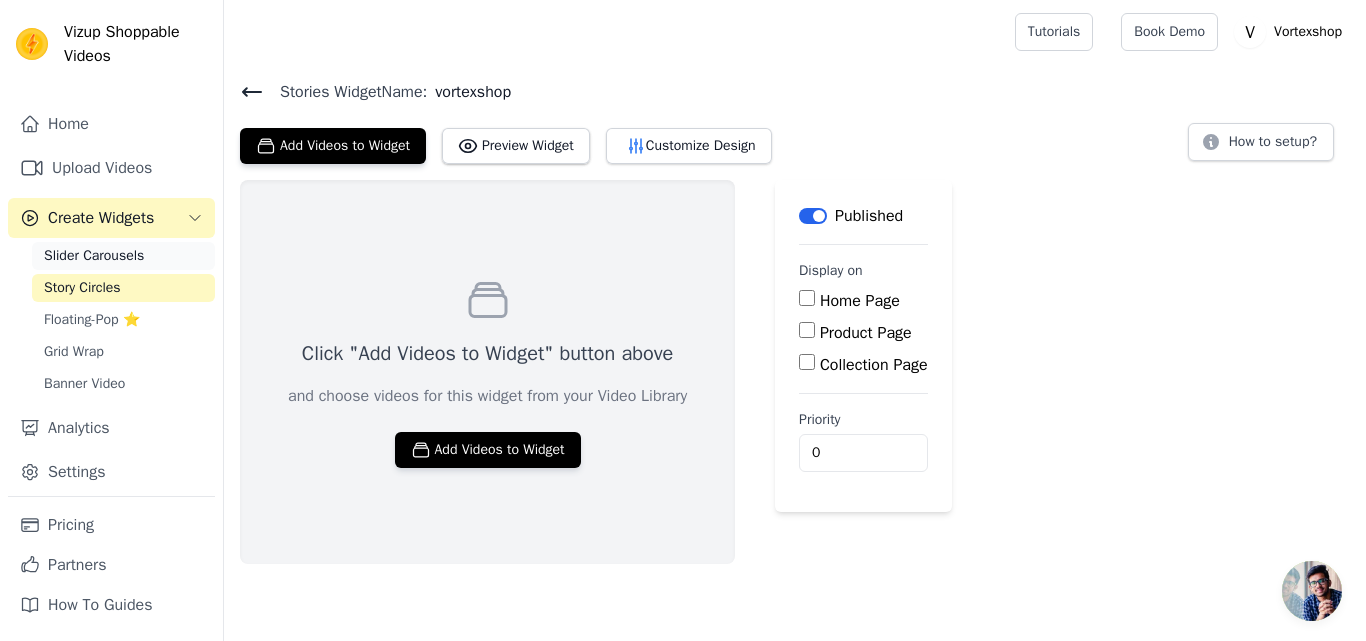 click on "Slider Carousels" at bounding box center [94, 256] 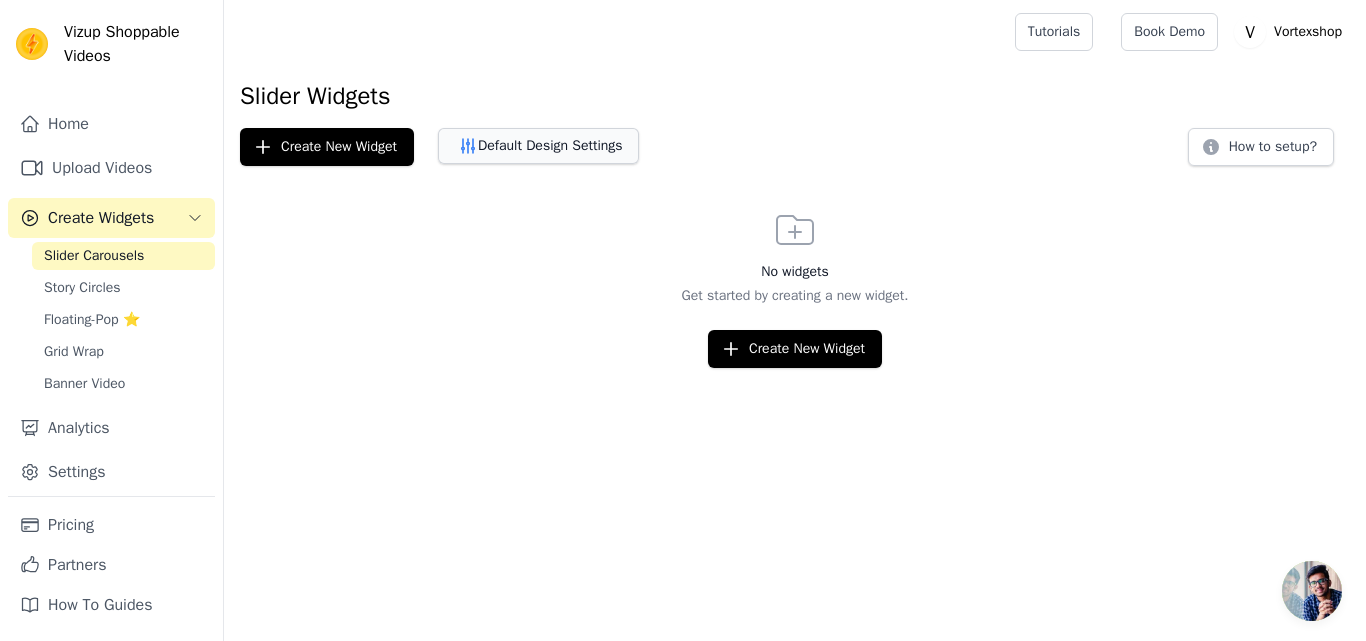 click on "Default Design Settings" at bounding box center (538, 146) 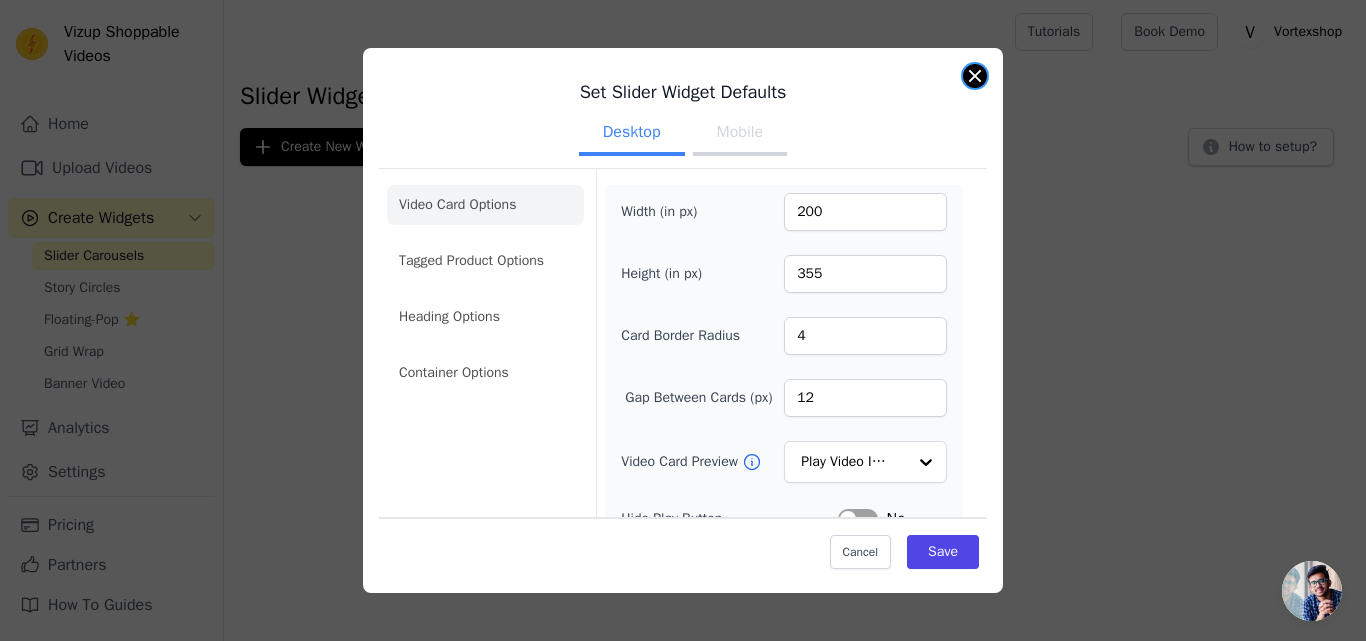 click at bounding box center [975, 76] 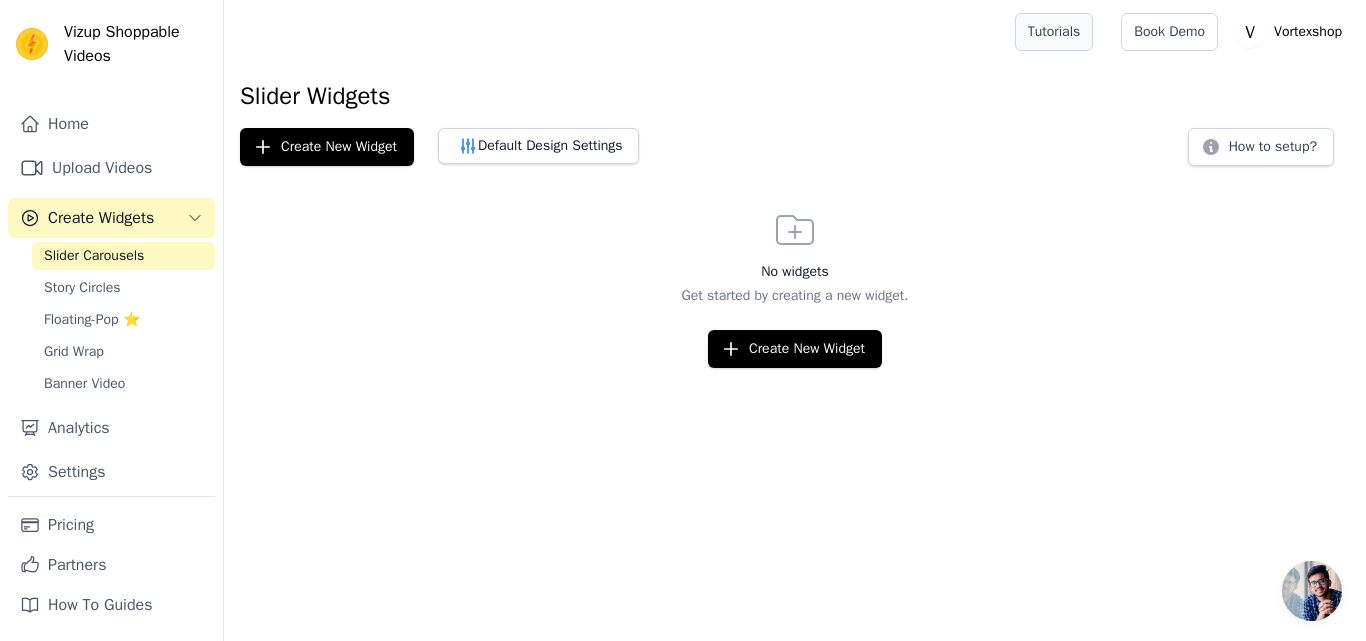 click on "Tutorials" at bounding box center [1054, 32] 